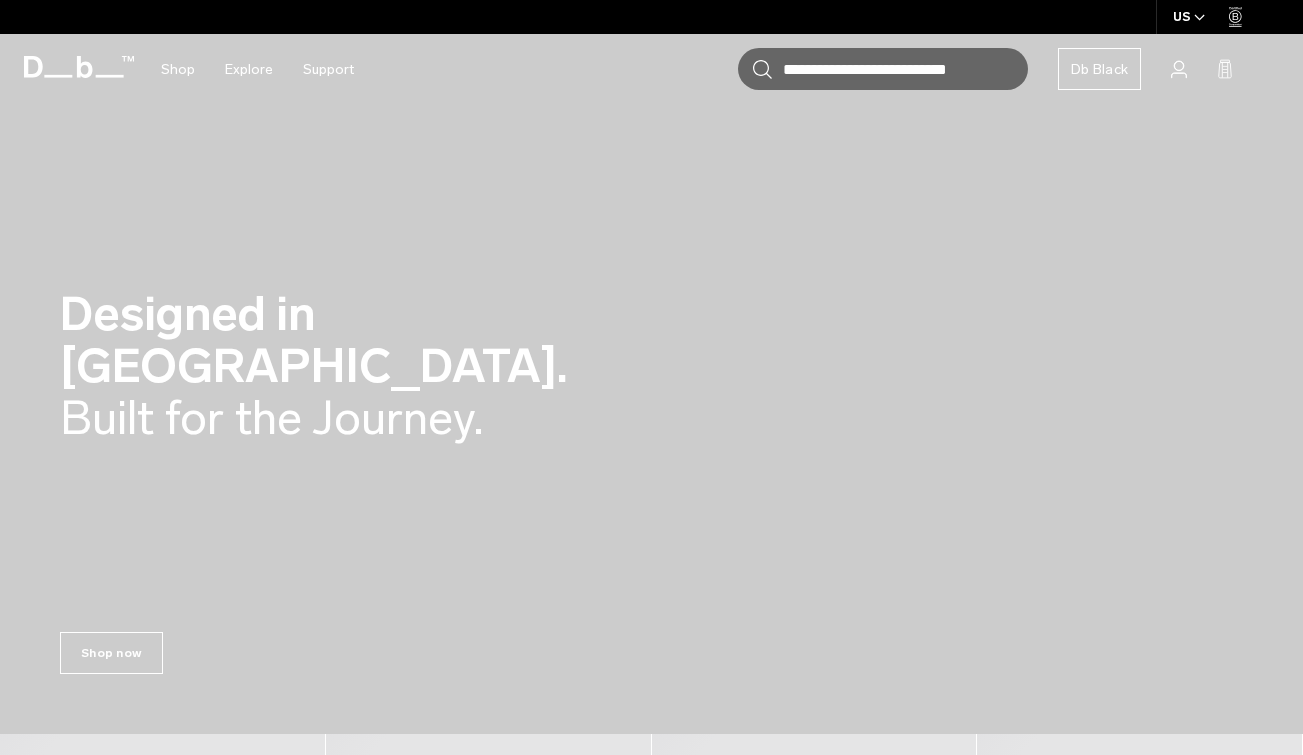 scroll, scrollTop: 0, scrollLeft: 0, axis: both 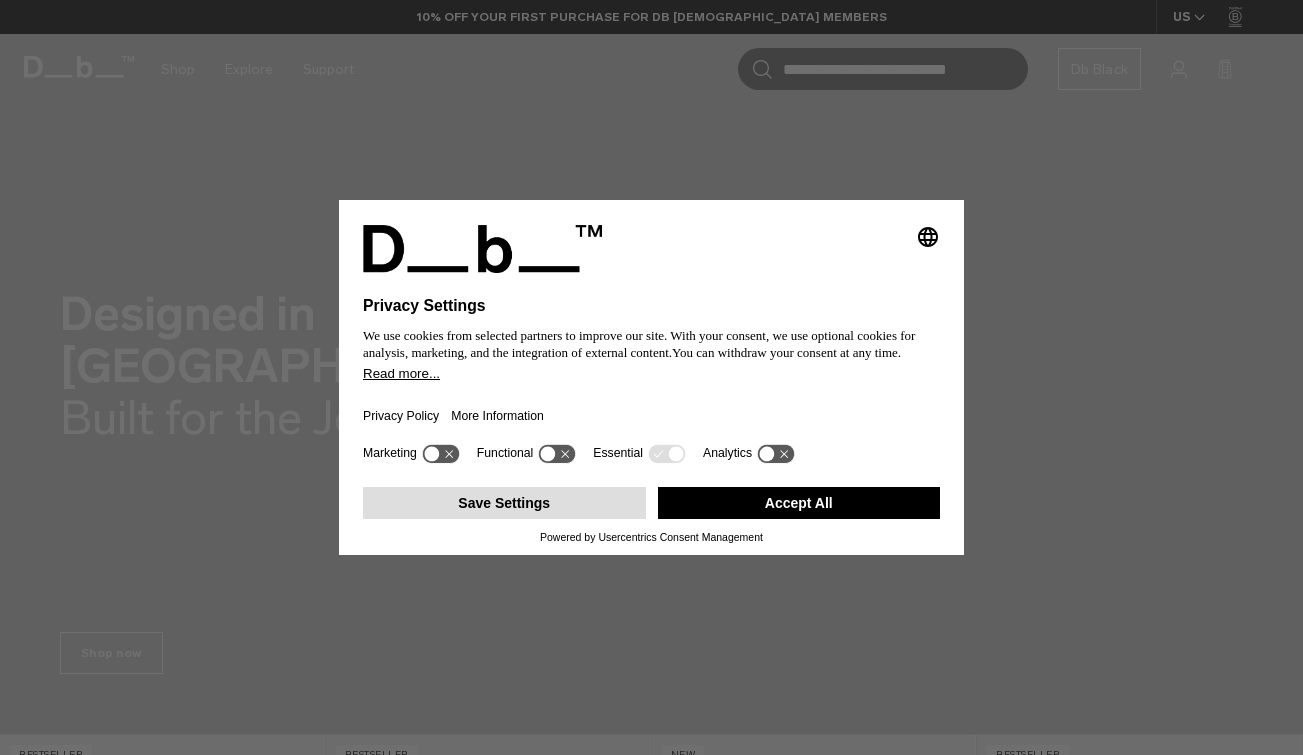 click on "Save Settings" at bounding box center (504, 503) 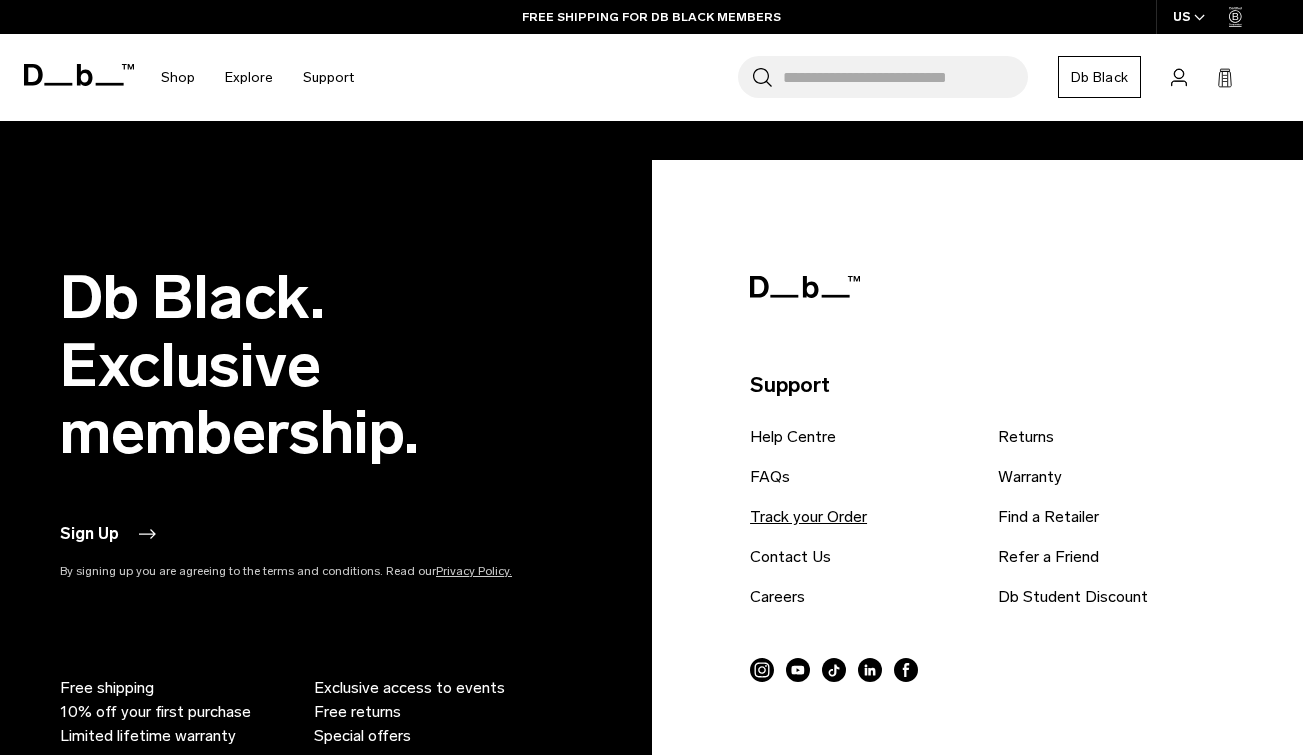 scroll, scrollTop: 3281, scrollLeft: 0, axis: vertical 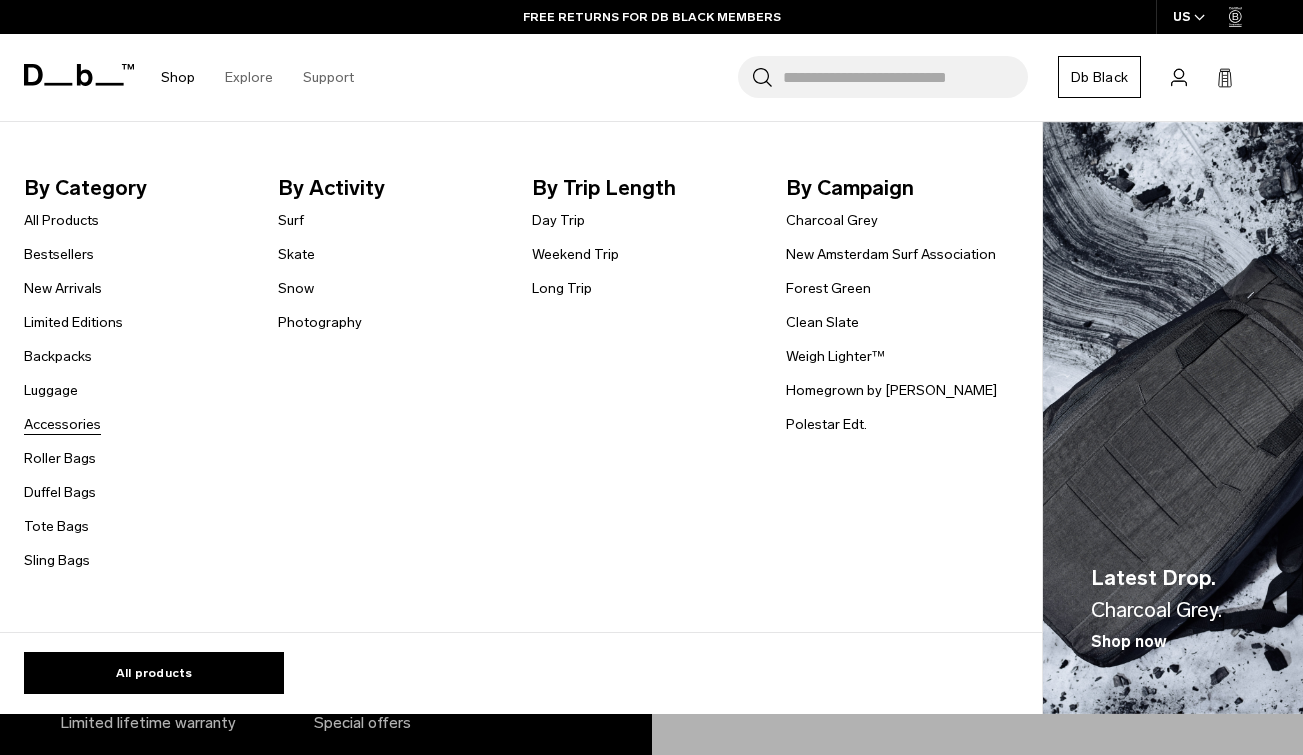 click on "Accessories" at bounding box center (62, 424) 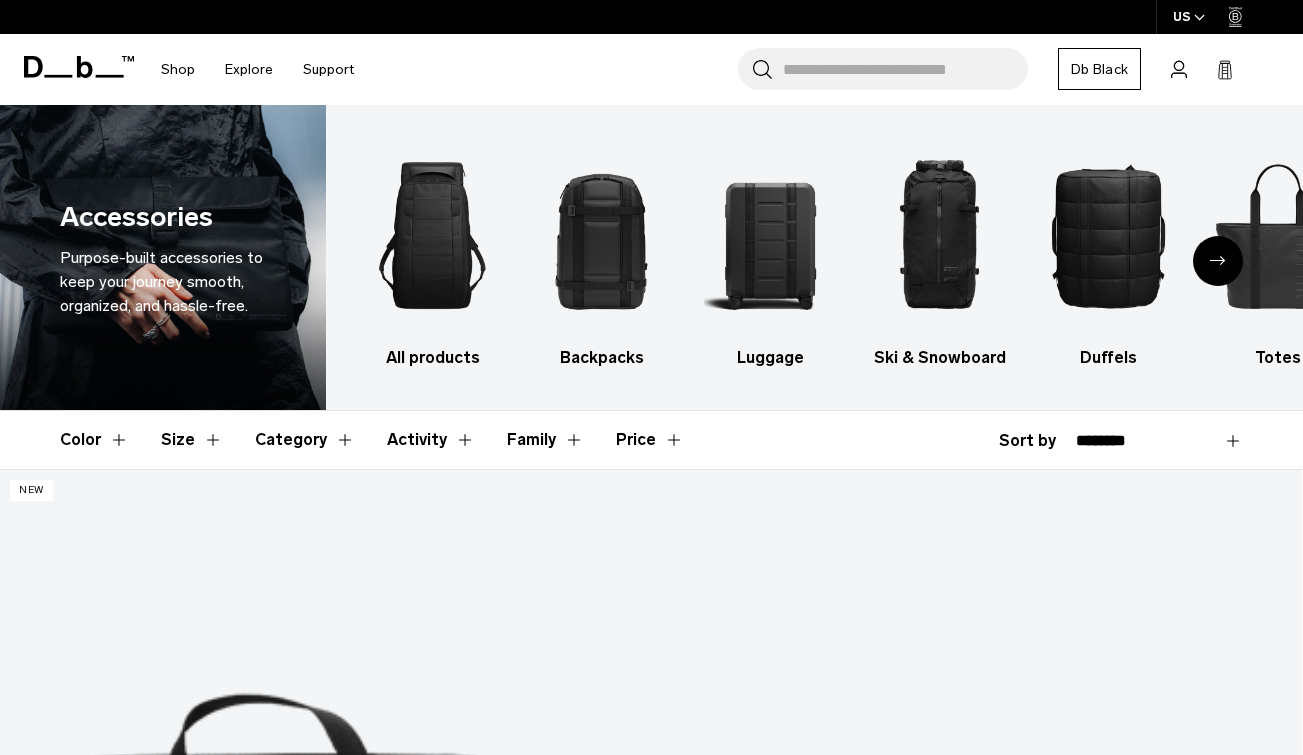 scroll, scrollTop: 0, scrollLeft: 0, axis: both 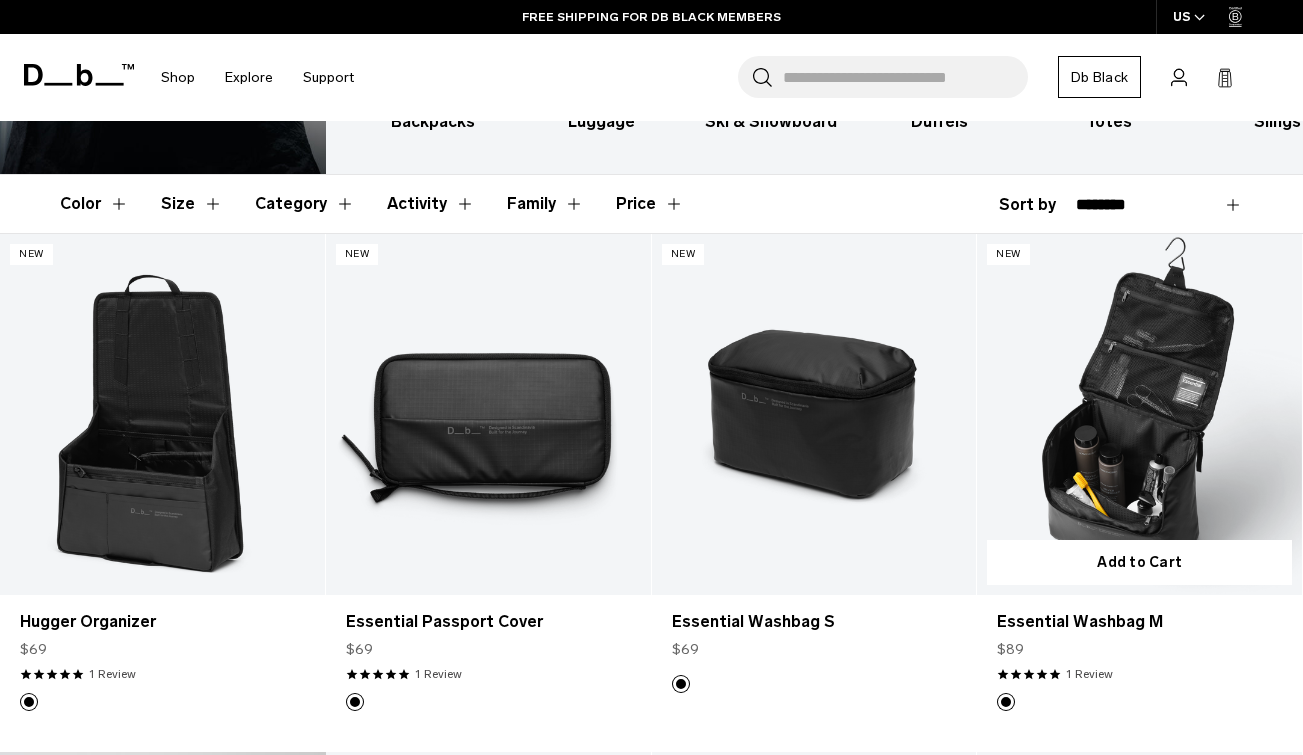 click at bounding box center [1139, 414] 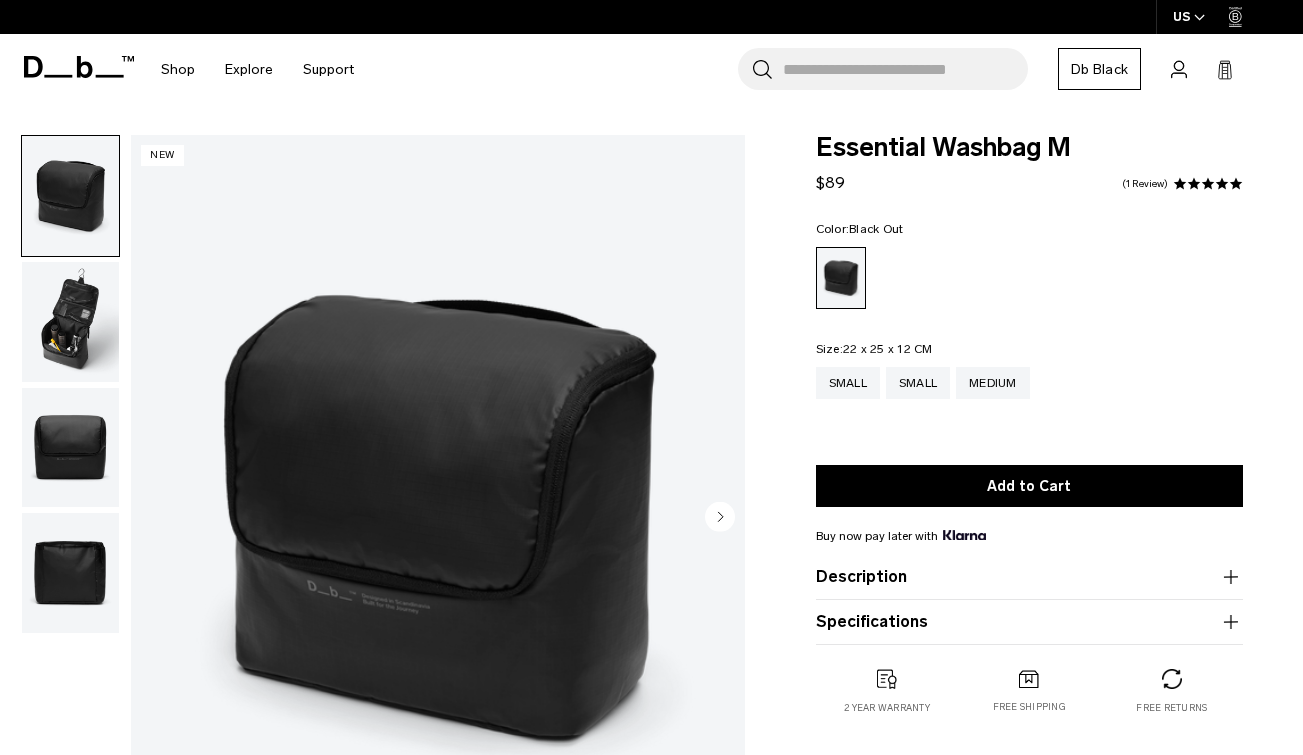 scroll, scrollTop: 0, scrollLeft: 0, axis: both 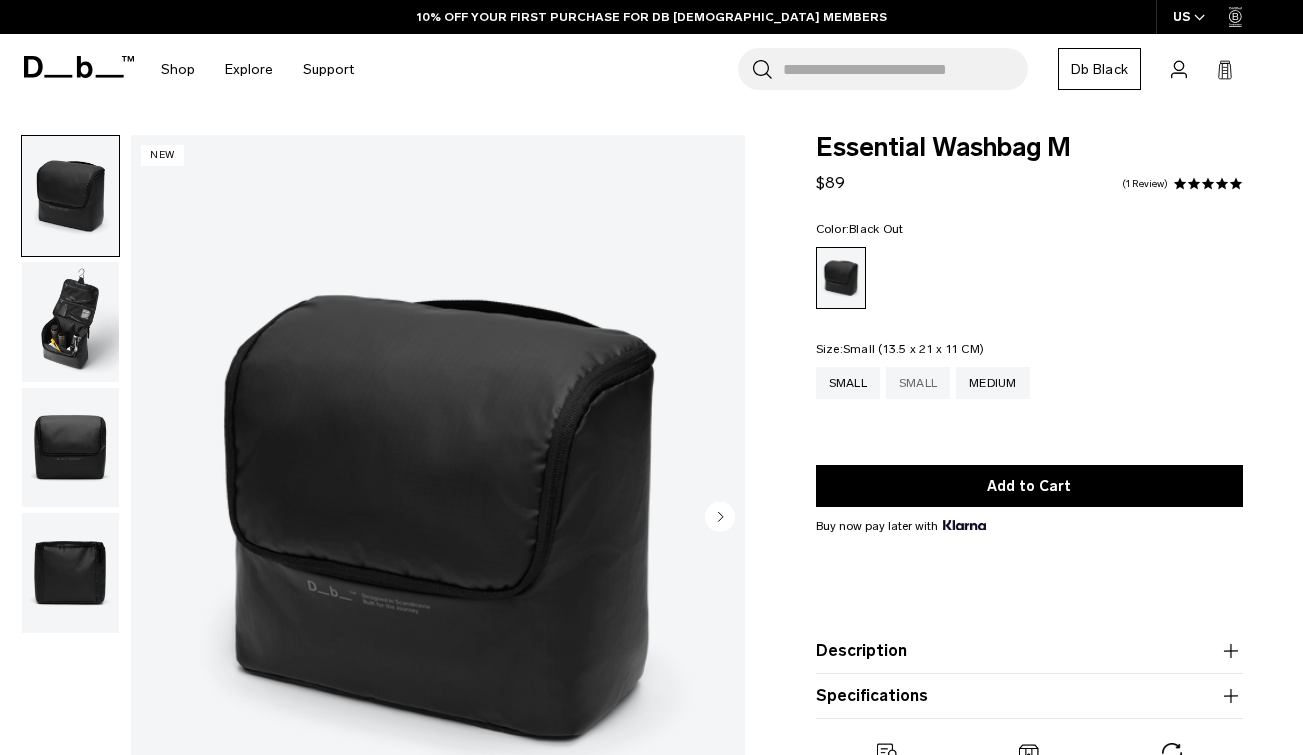 click on "Small" at bounding box center (918, 383) 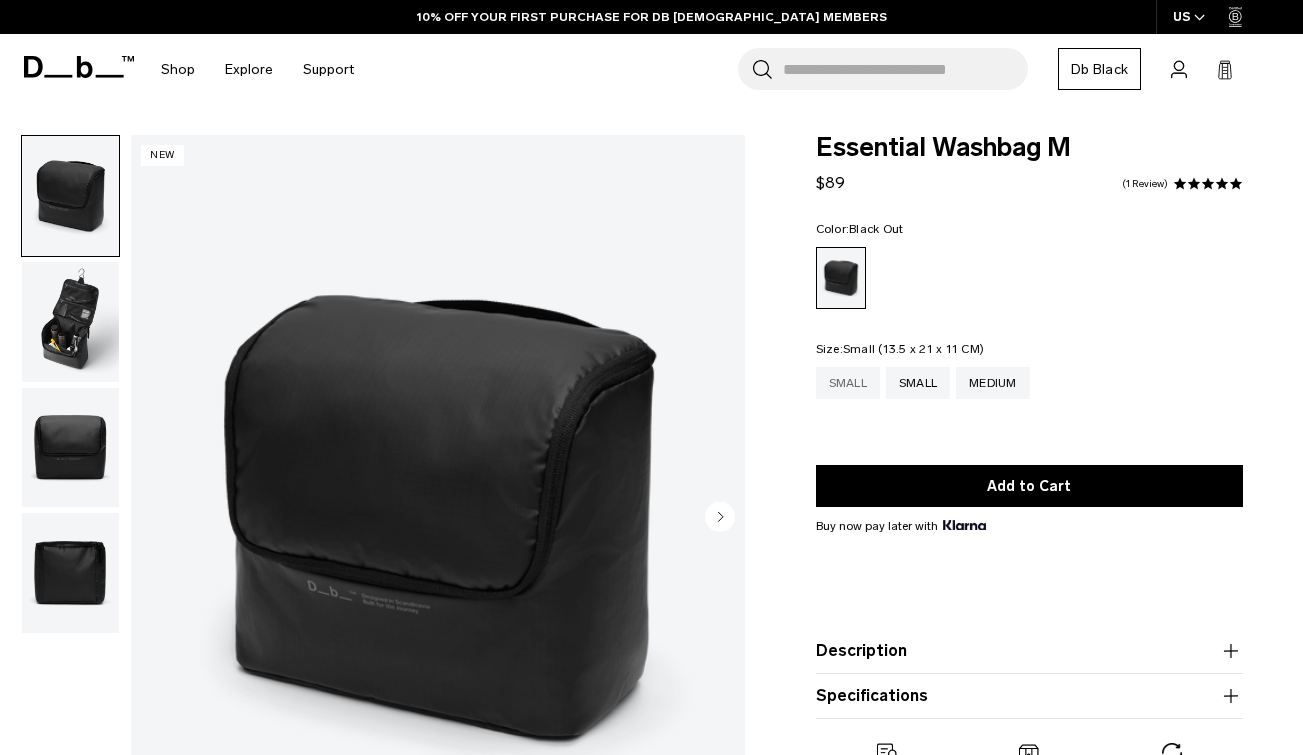 click on "Small" at bounding box center (848, 383) 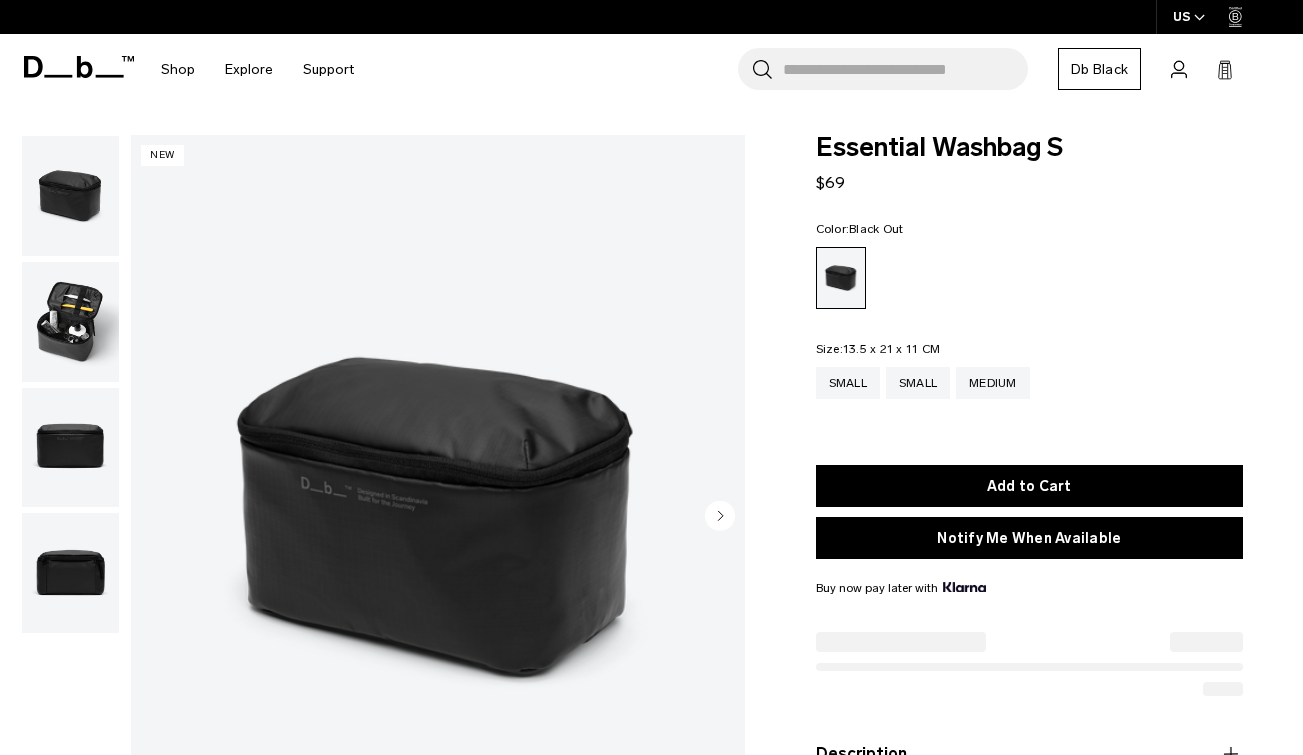 scroll, scrollTop: 0, scrollLeft: 0, axis: both 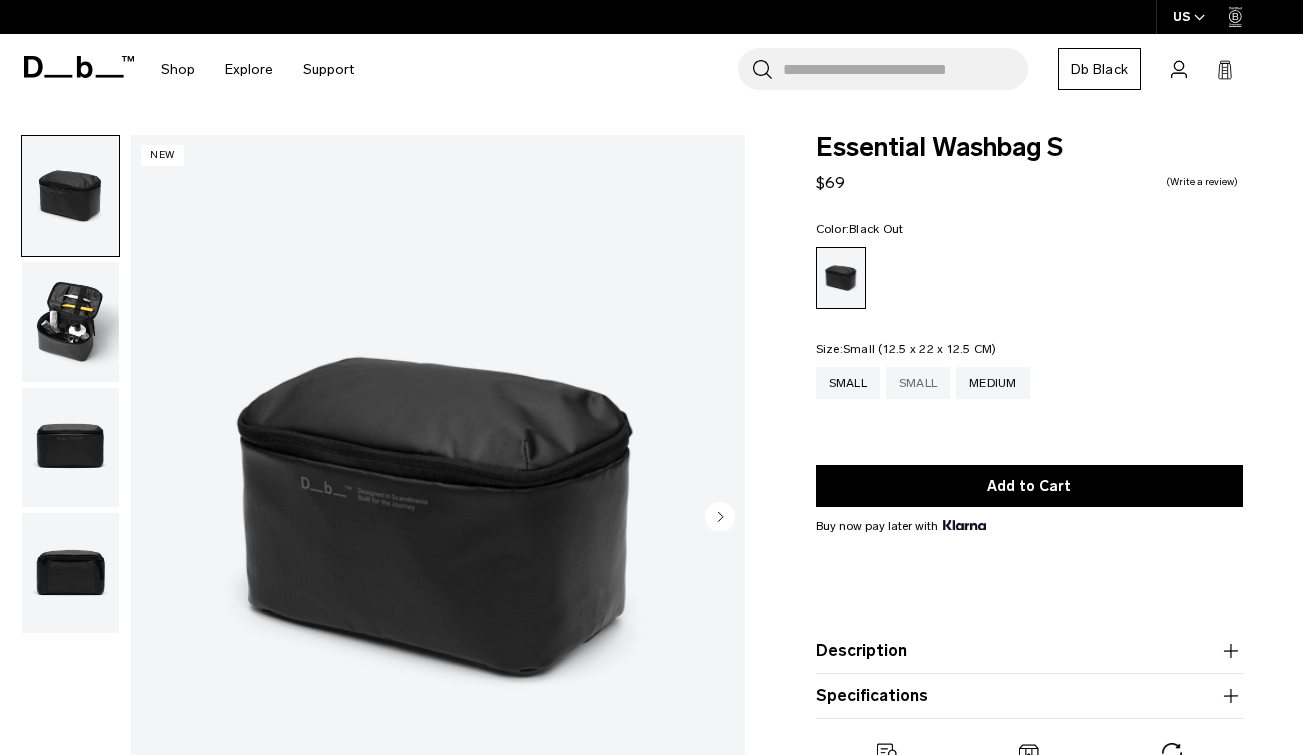 click on "Small" at bounding box center [918, 383] 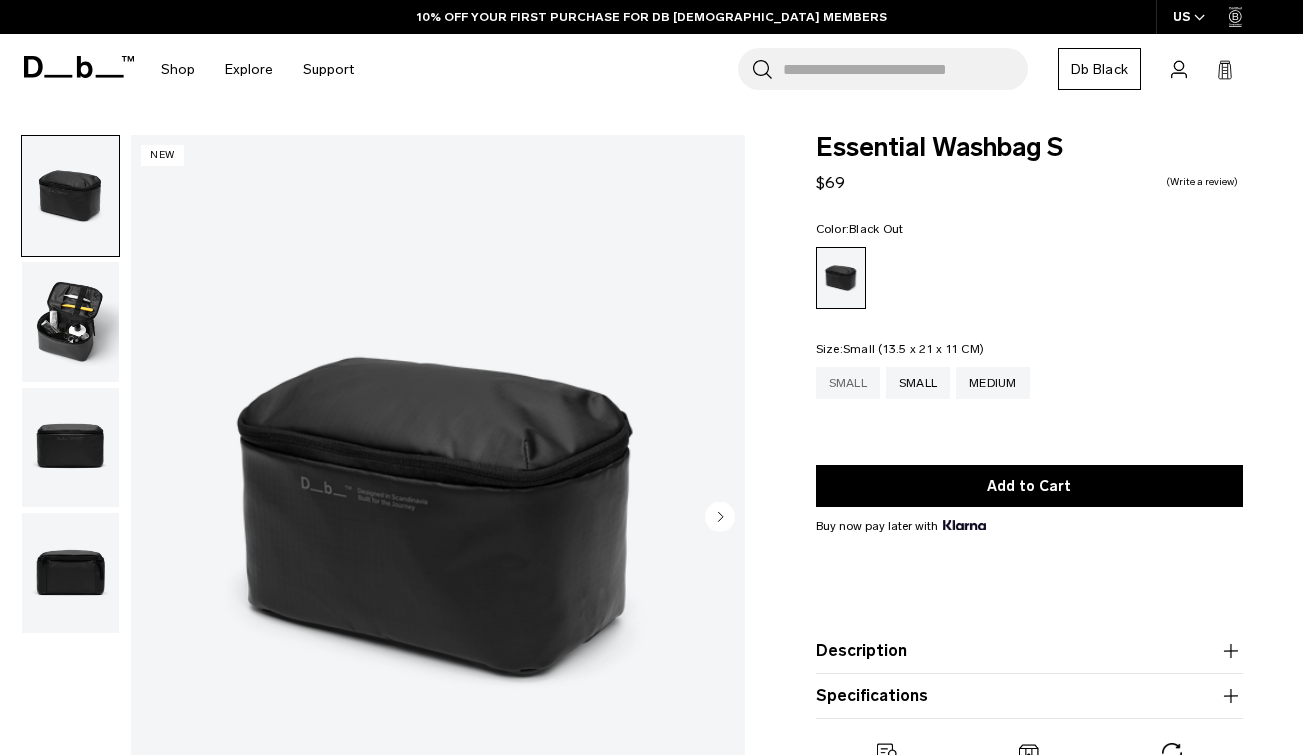 click on "Small" at bounding box center (848, 383) 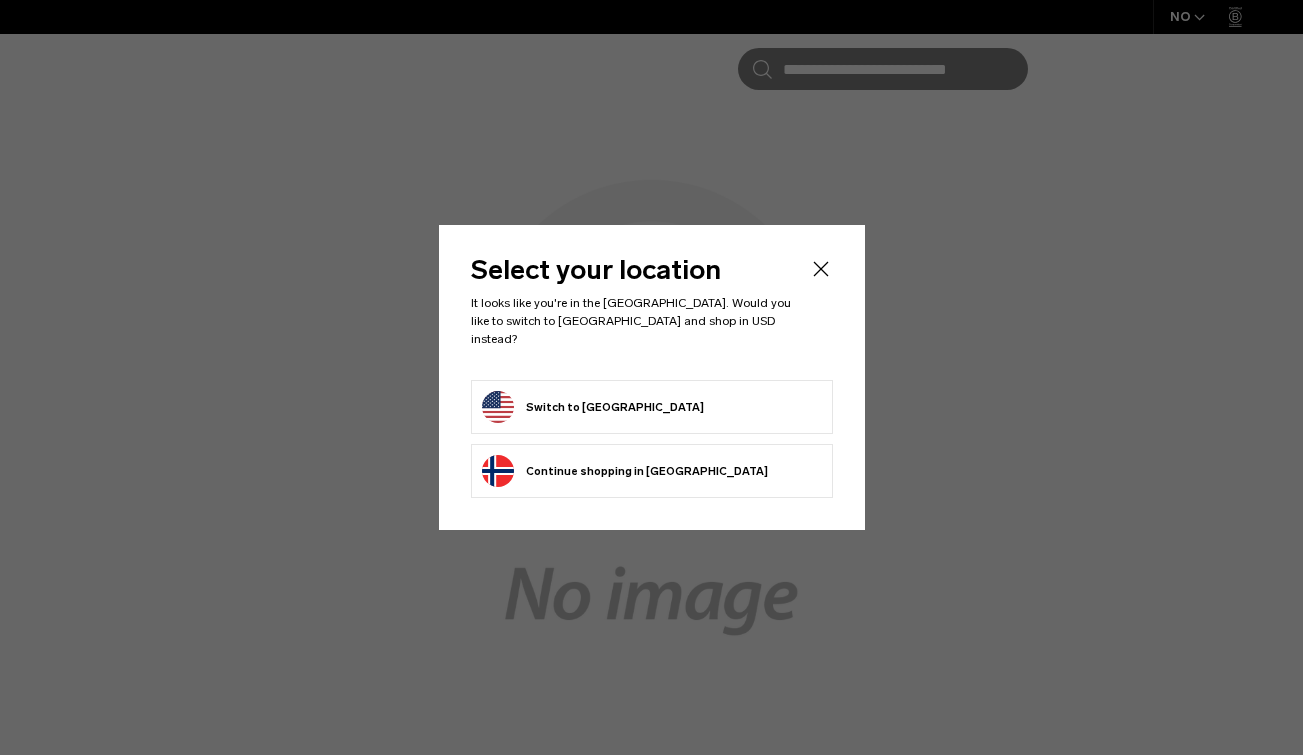 scroll, scrollTop: 0, scrollLeft: 0, axis: both 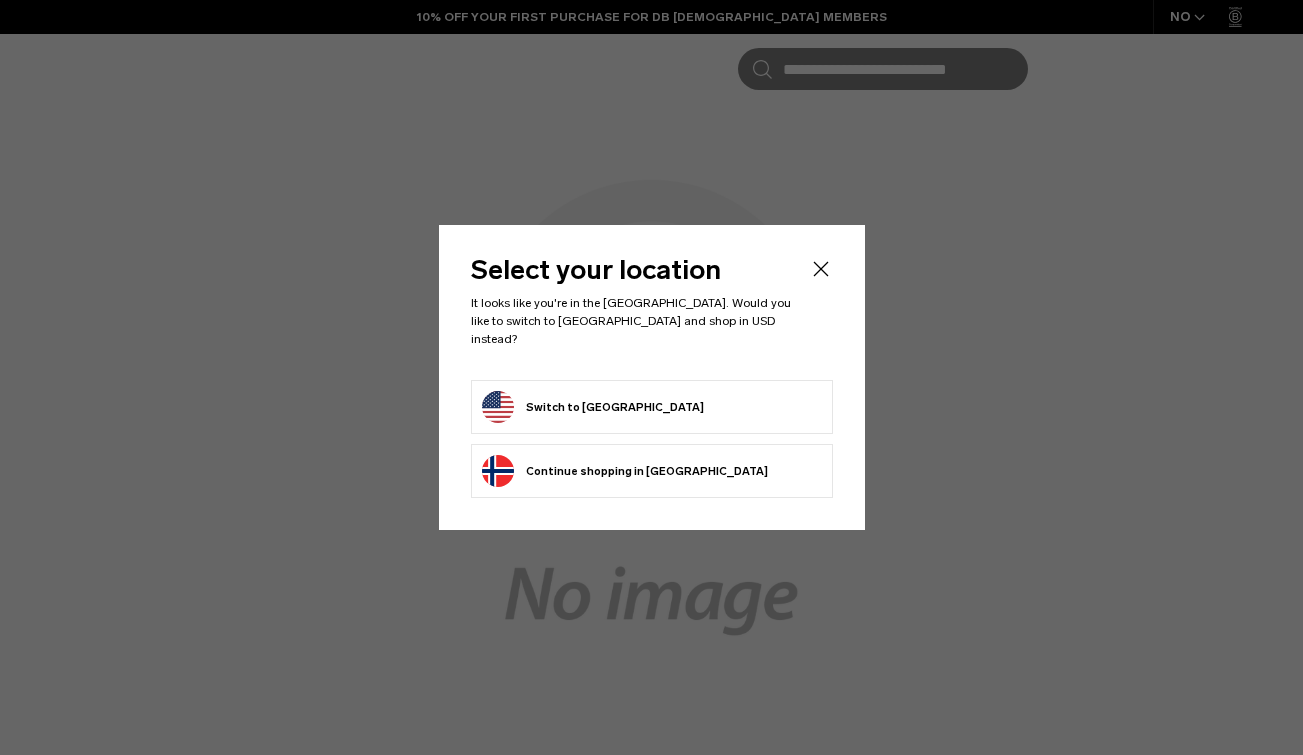 click on "Switch to [GEOGRAPHIC_DATA]" at bounding box center (593, 407) 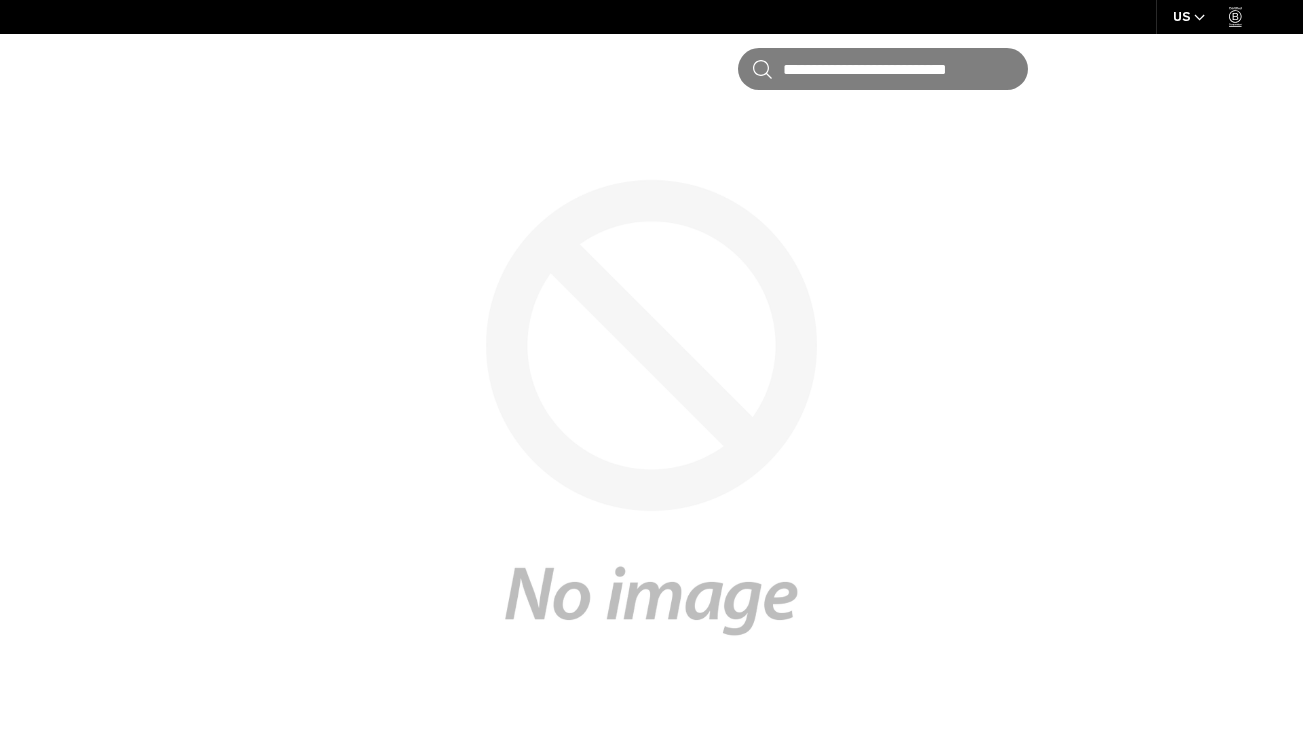 scroll, scrollTop: 0, scrollLeft: 0, axis: both 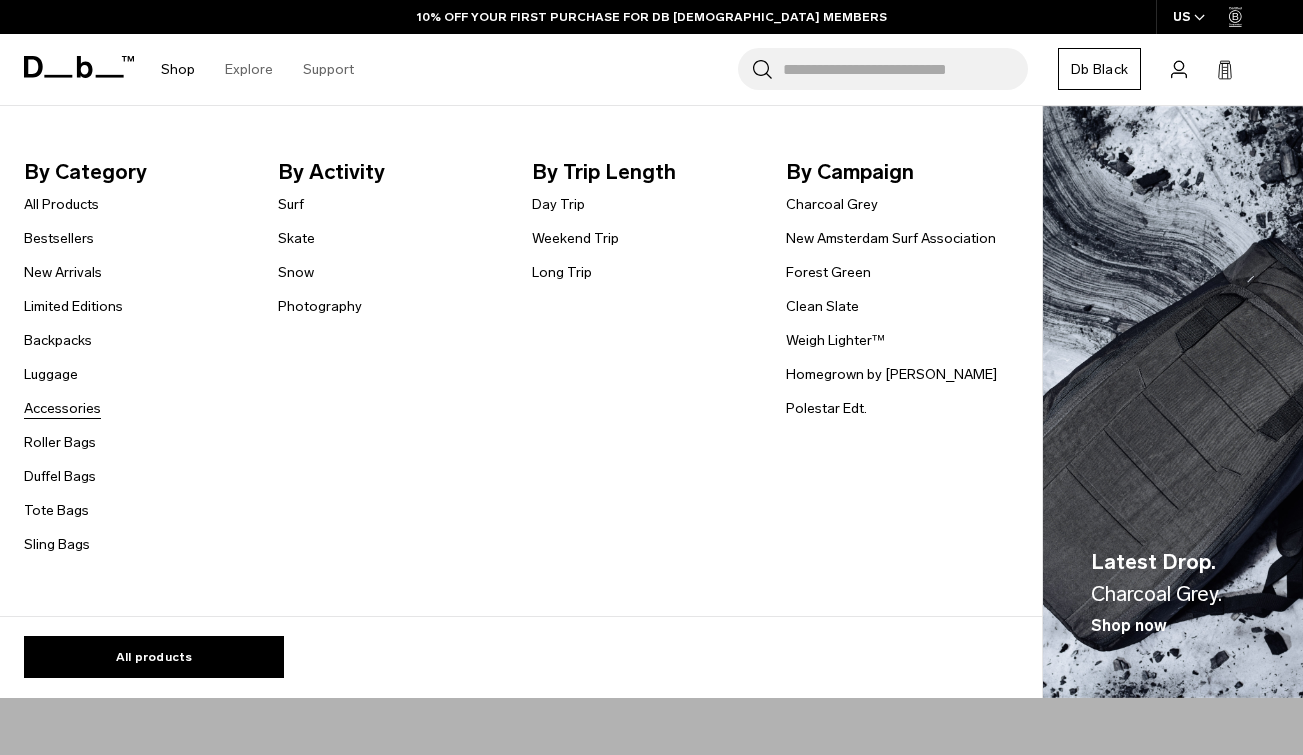click on "Accessories" at bounding box center (62, 408) 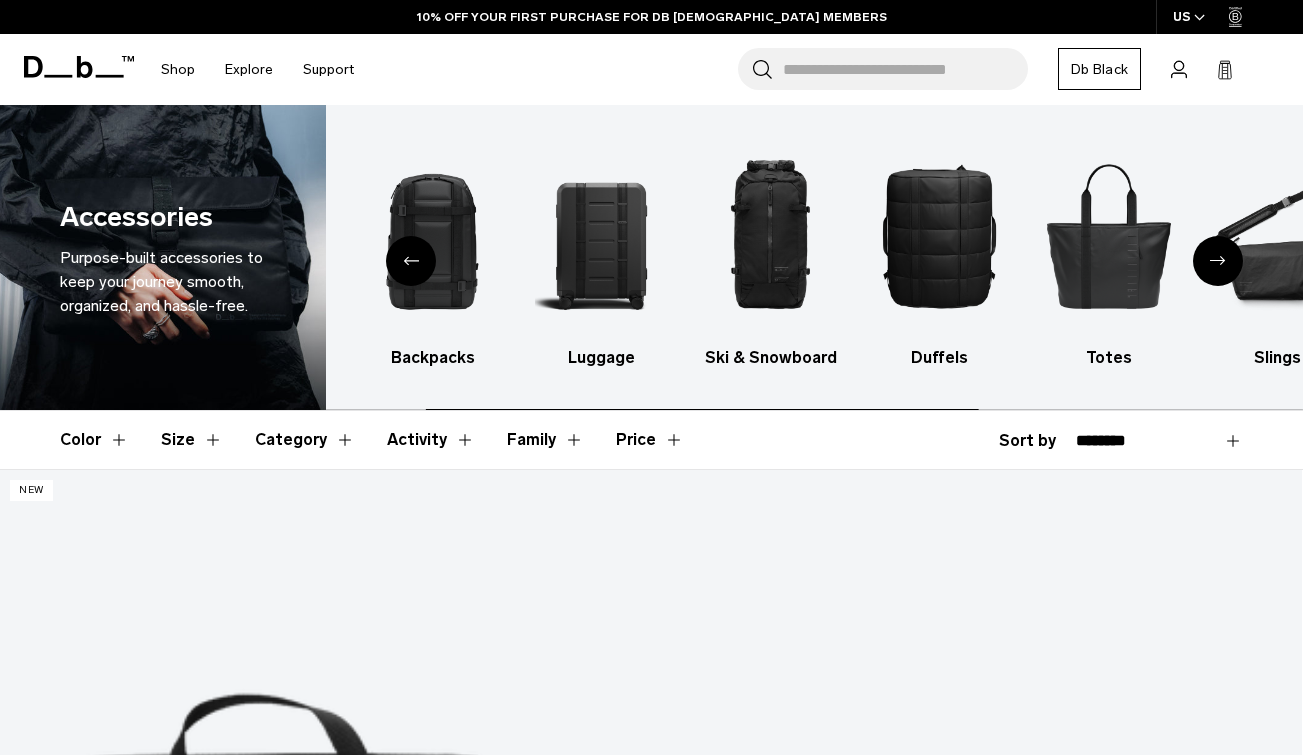 scroll, scrollTop: 0, scrollLeft: 0, axis: both 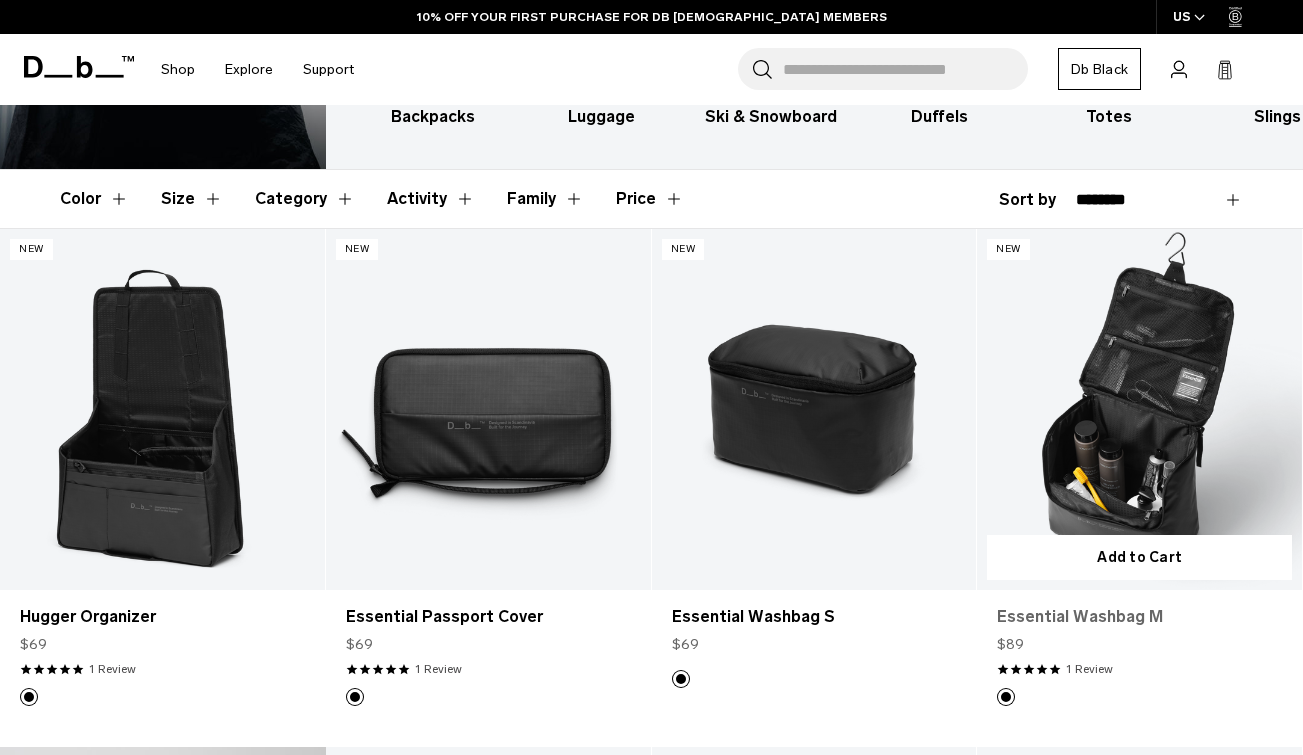 click on "Essential Washbag M" at bounding box center [1139, 617] 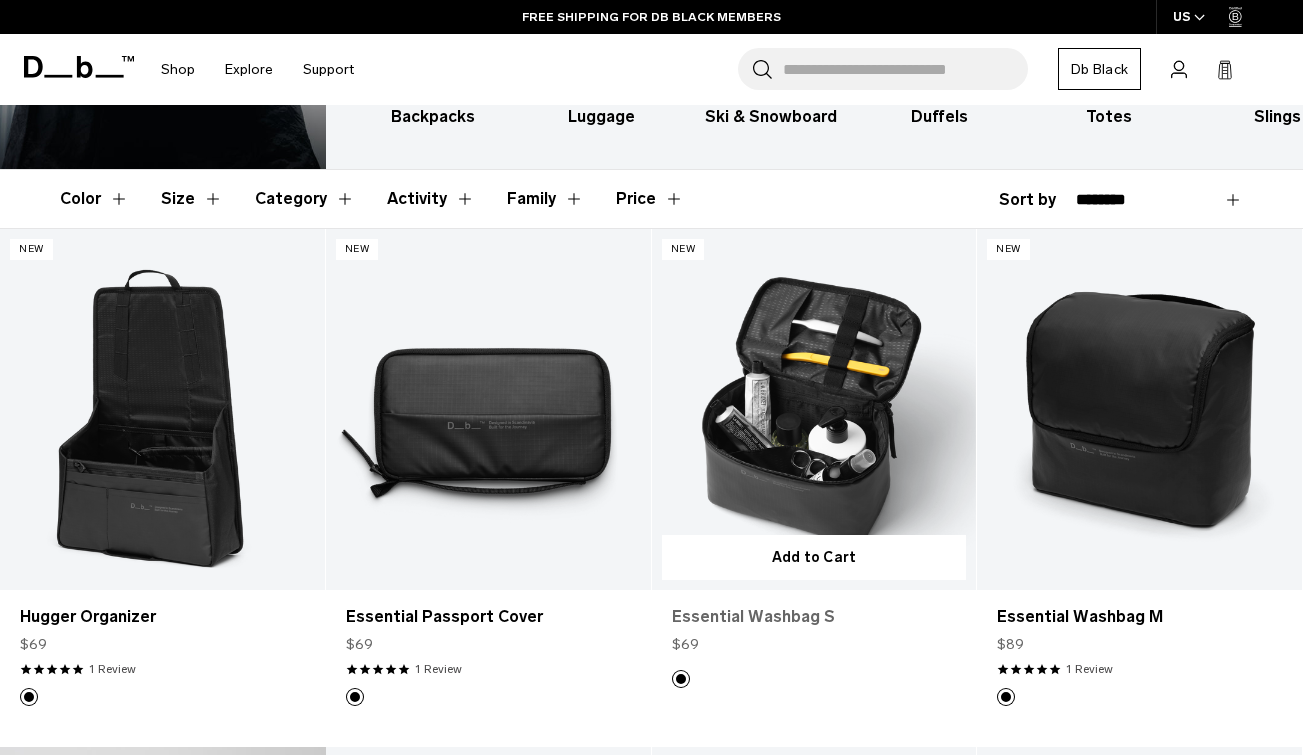 click on "Essential Washbag S" at bounding box center [814, 617] 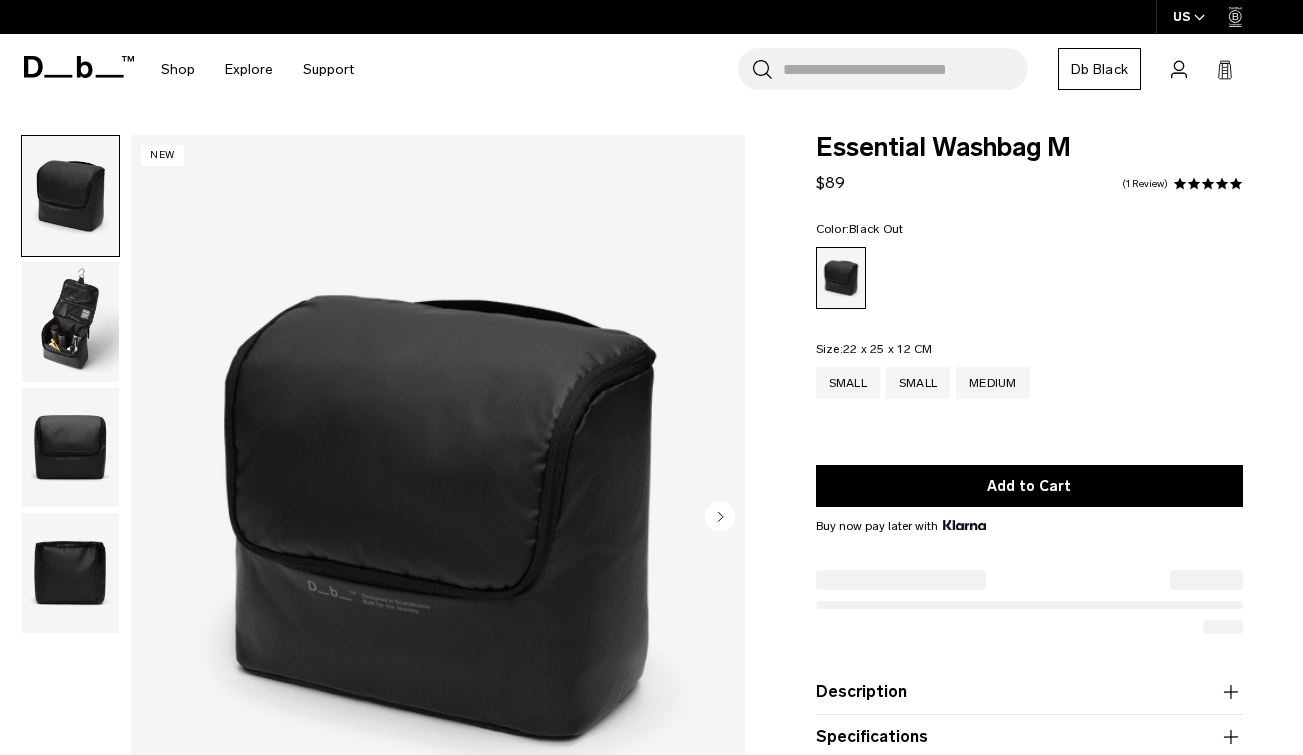 scroll, scrollTop: 0, scrollLeft: 0, axis: both 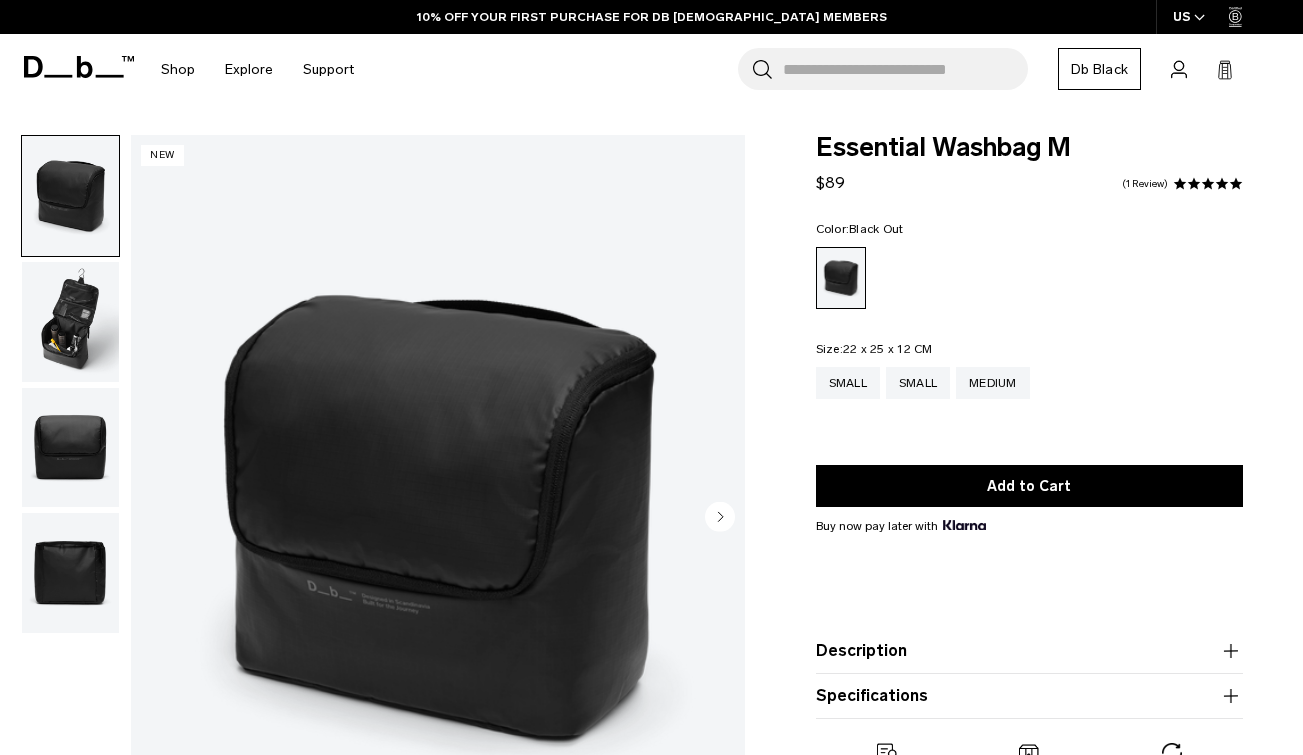 click at bounding box center (70, 322) 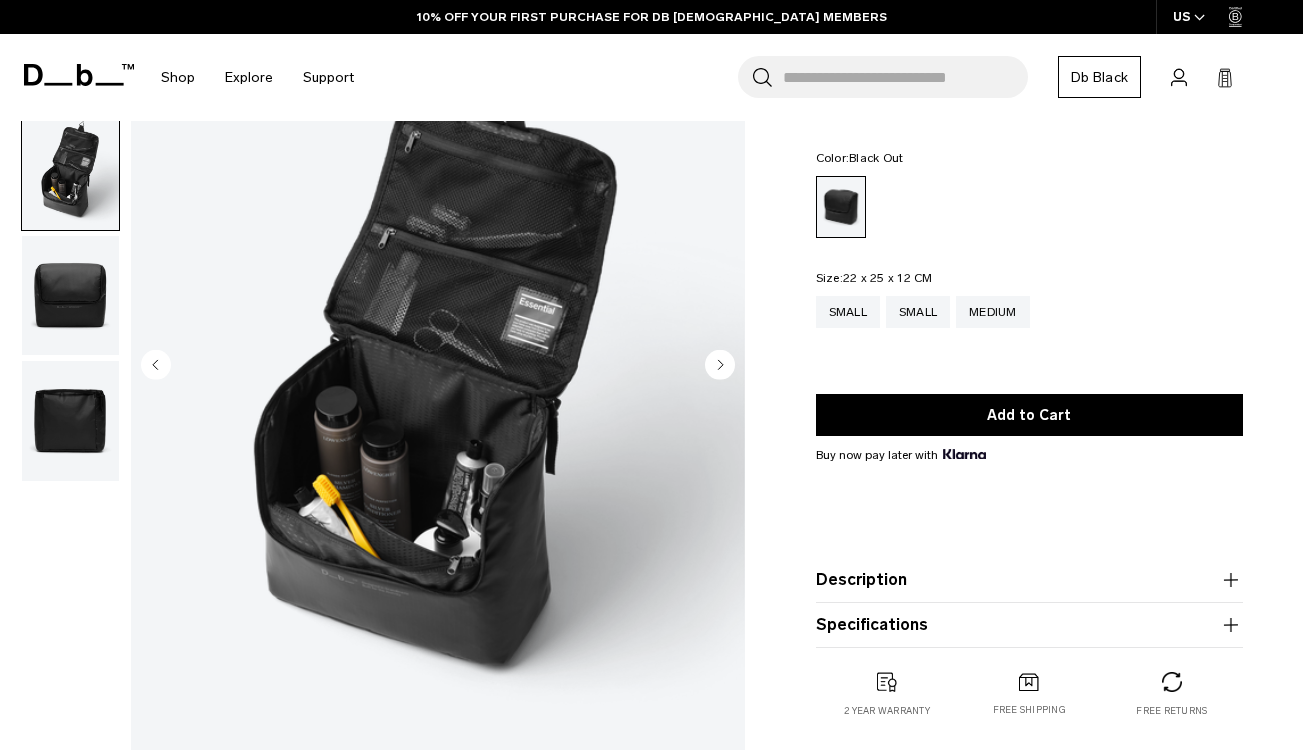 scroll, scrollTop: 154, scrollLeft: 0, axis: vertical 